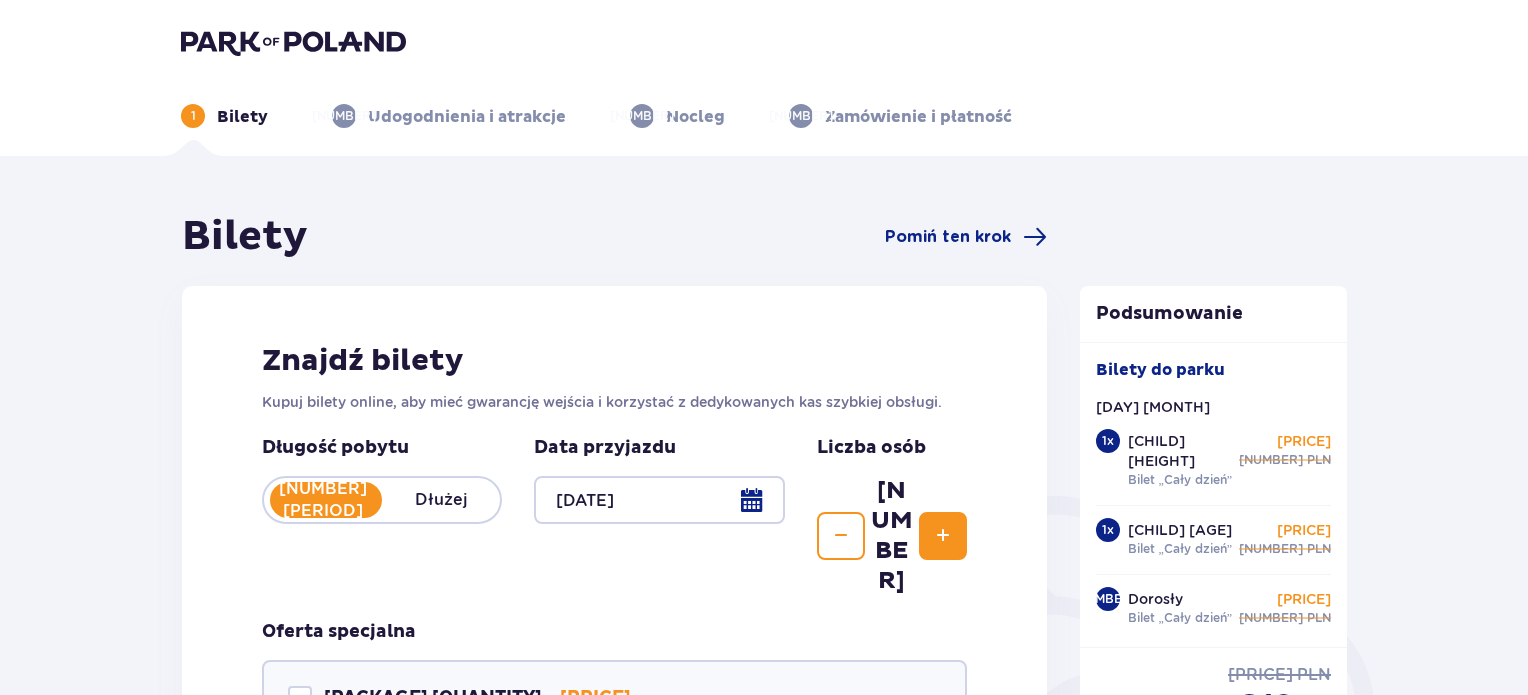 scroll, scrollTop: 4876, scrollLeft: 0, axis: vertical 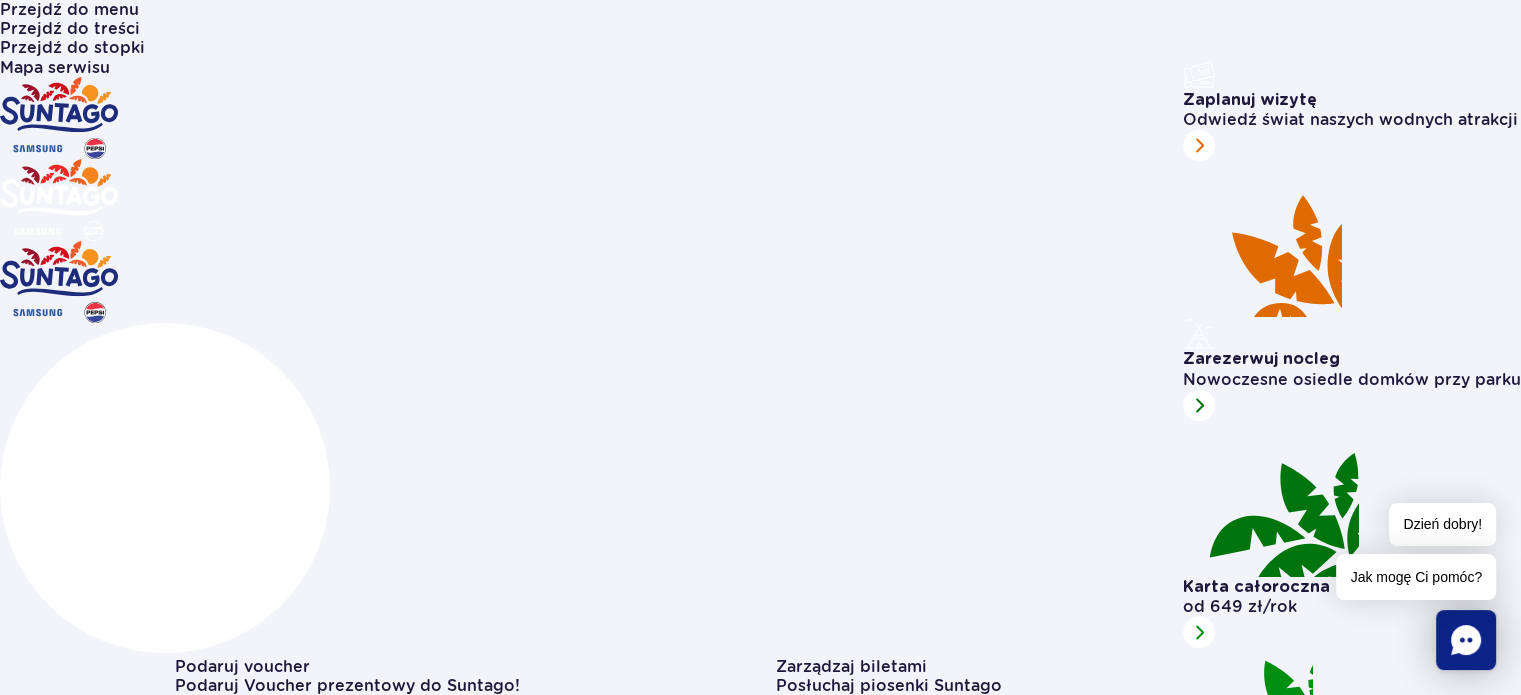 click on "Kup teraz" at bounding box center [39, 10240] 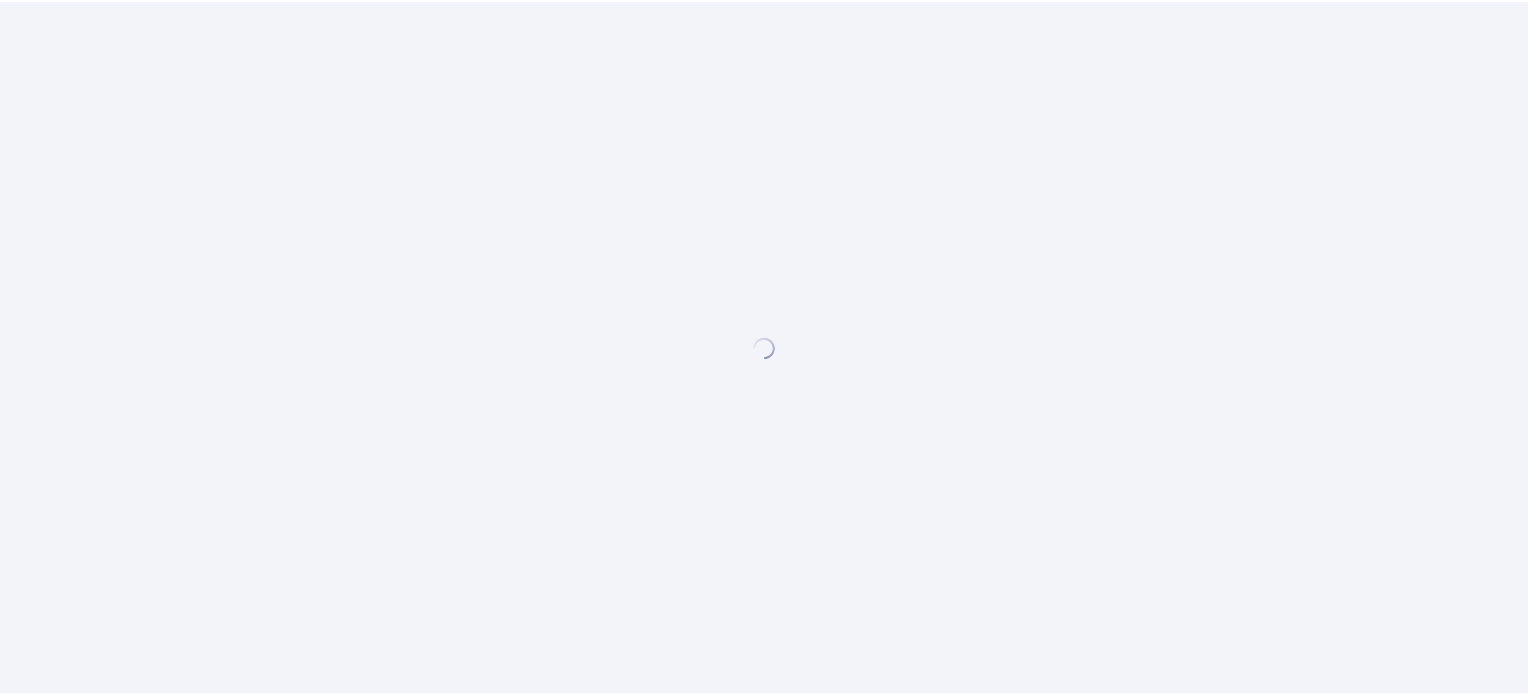scroll, scrollTop: 0, scrollLeft: 0, axis: both 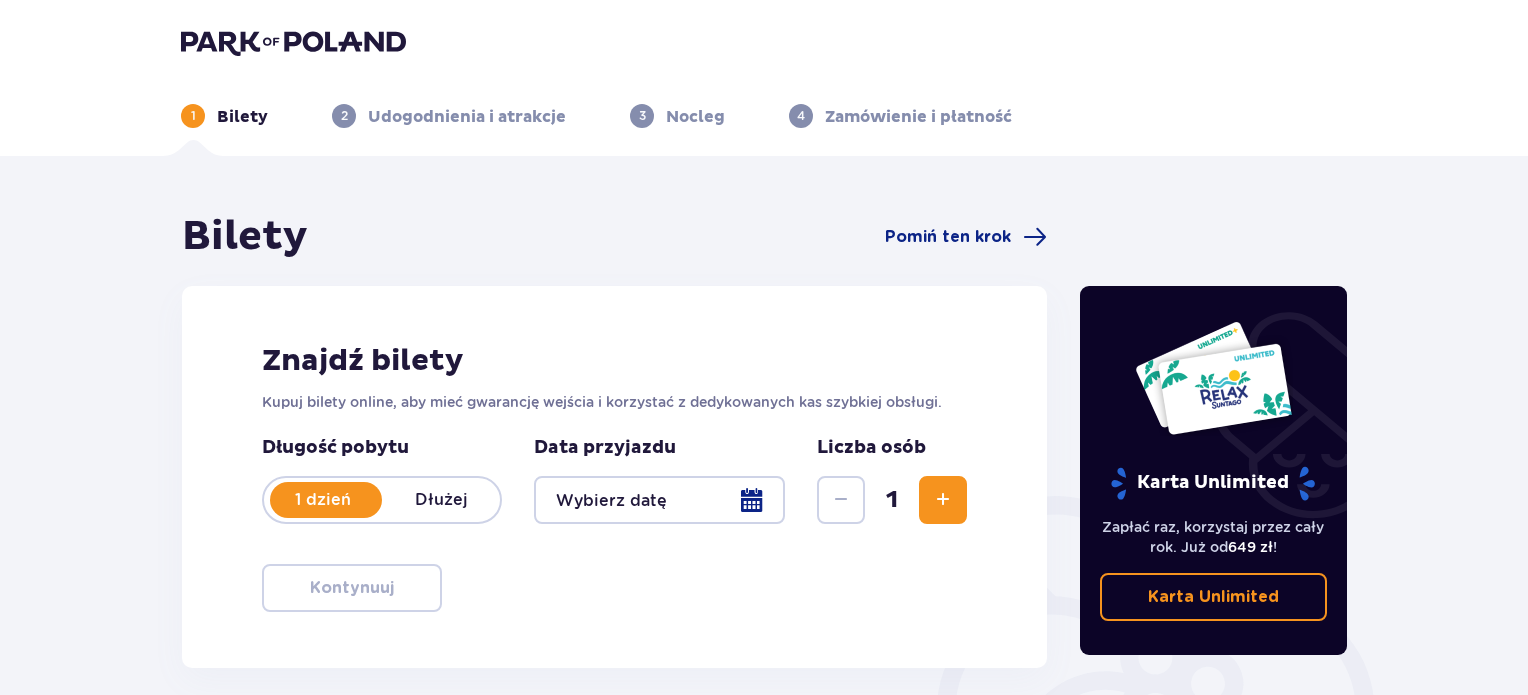 click at bounding box center [943, 500] 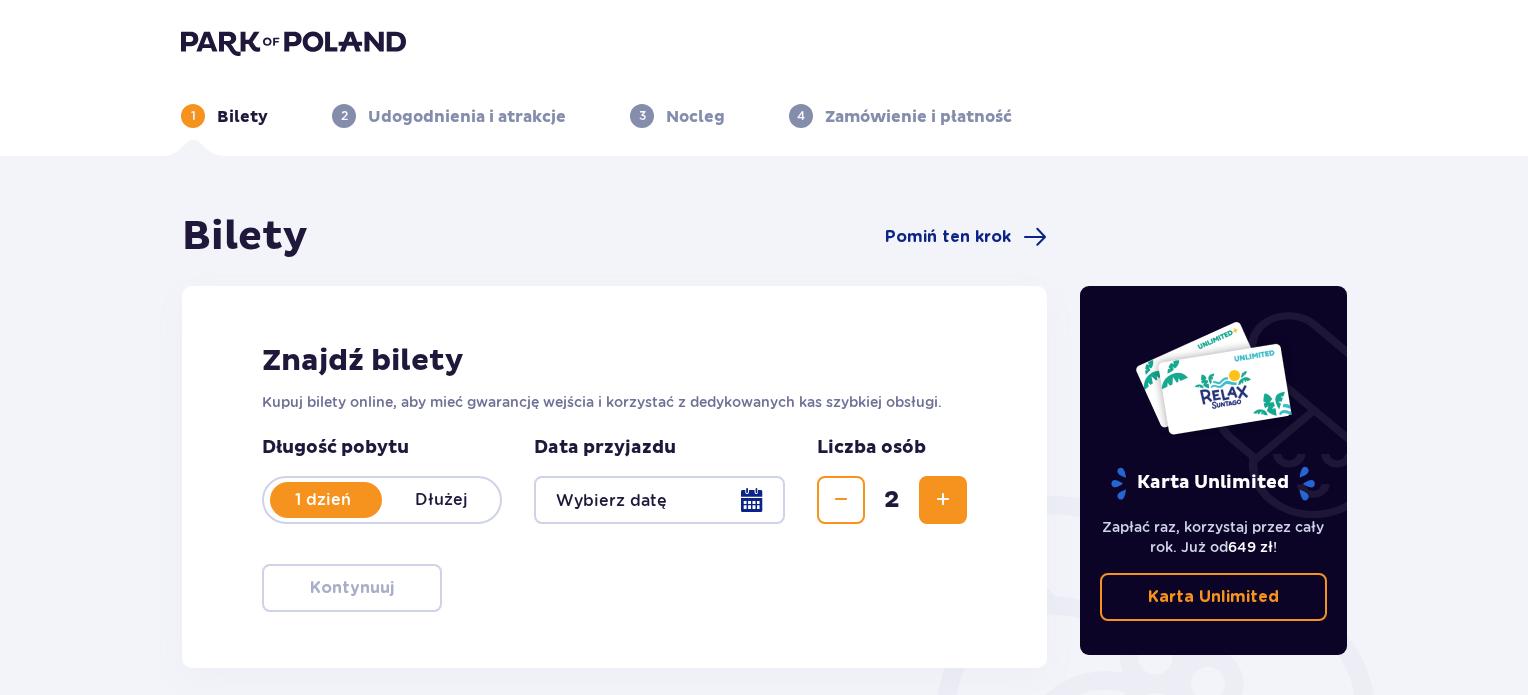 click at bounding box center (943, 500) 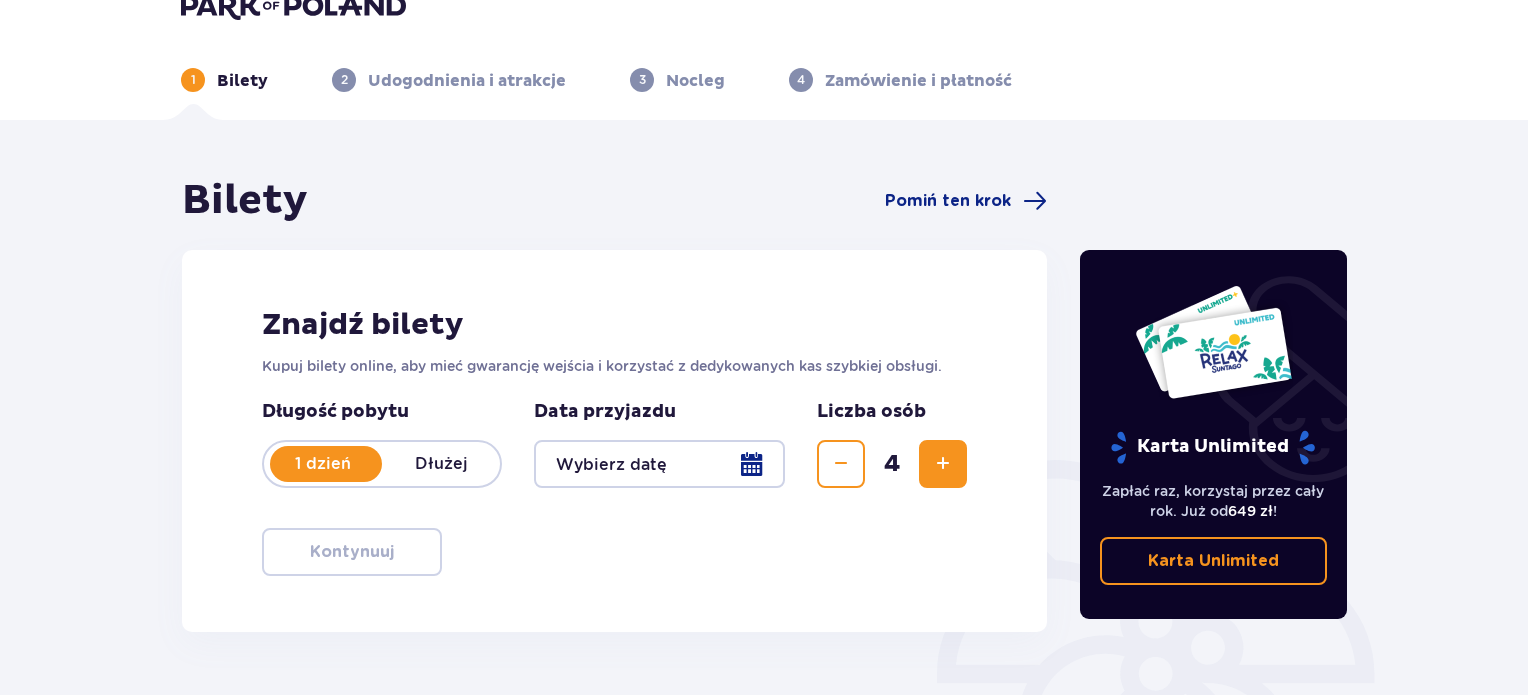 scroll, scrollTop: 100, scrollLeft: 0, axis: vertical 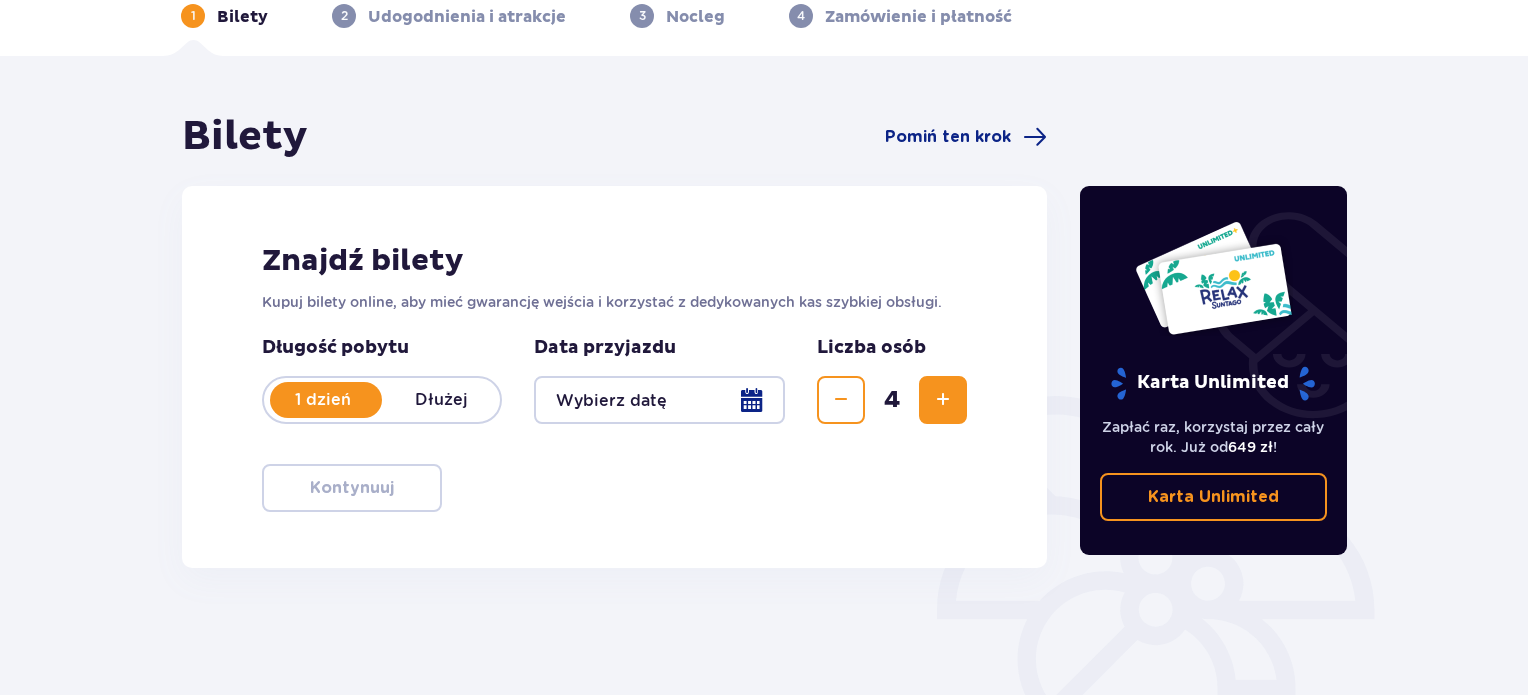 click at bounding box center [659, 400] 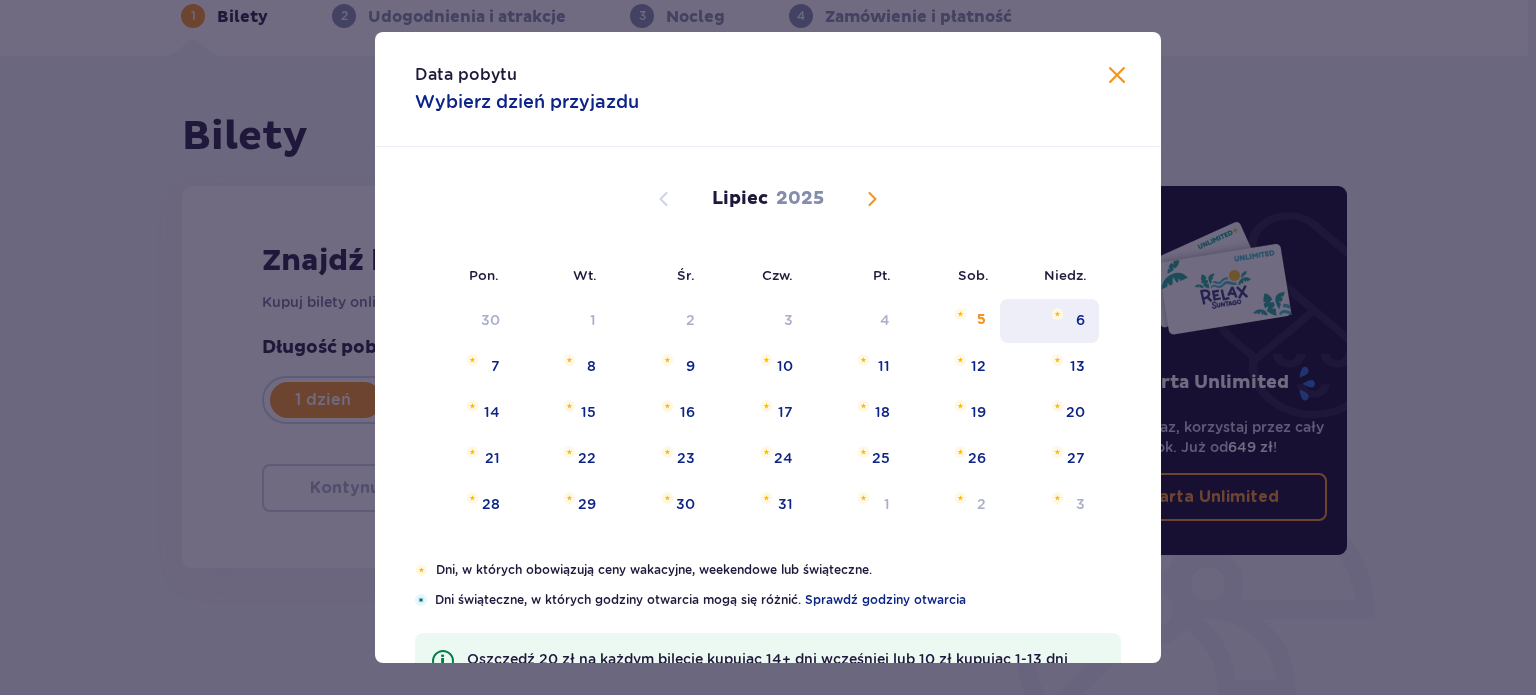 click on "6" at bounding box center (1049, 321) 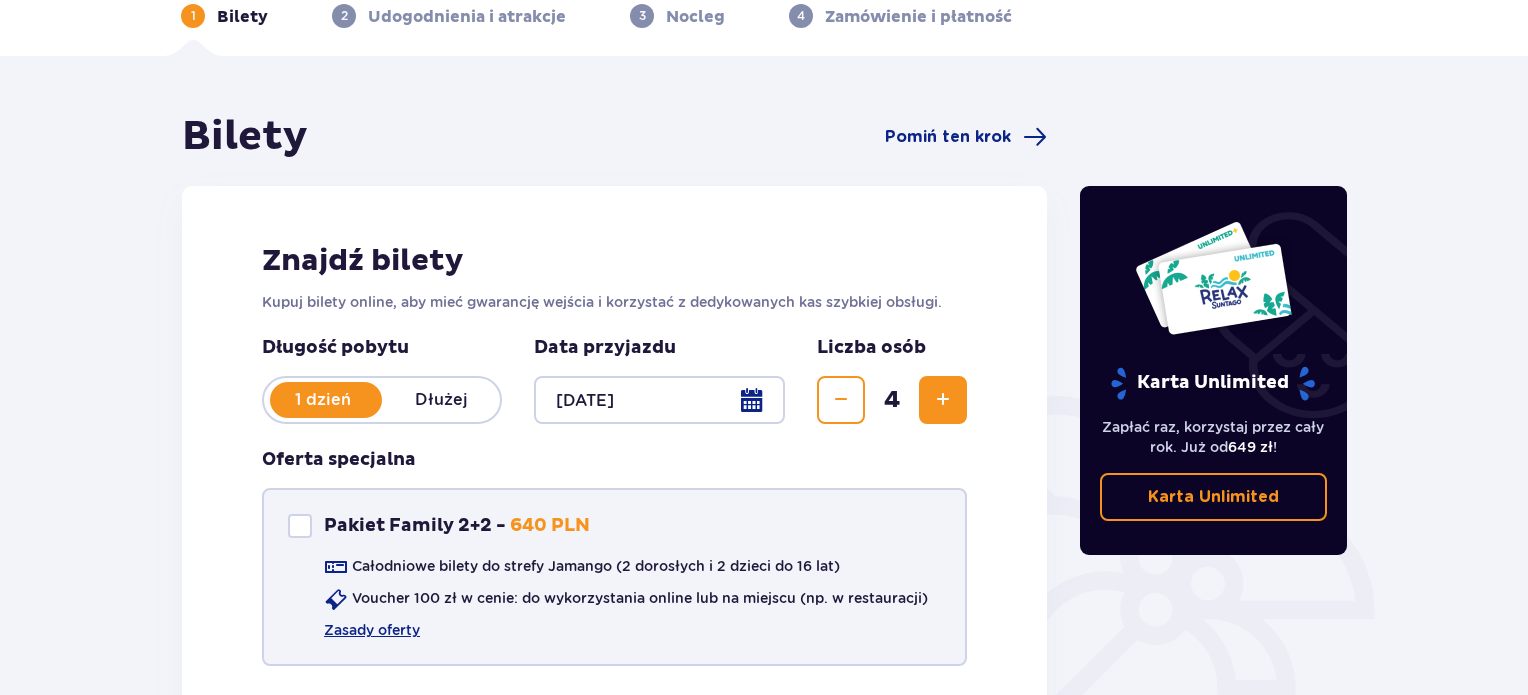 scroll, scrollTop: 200, scrollLeft: 0, axis: vertical 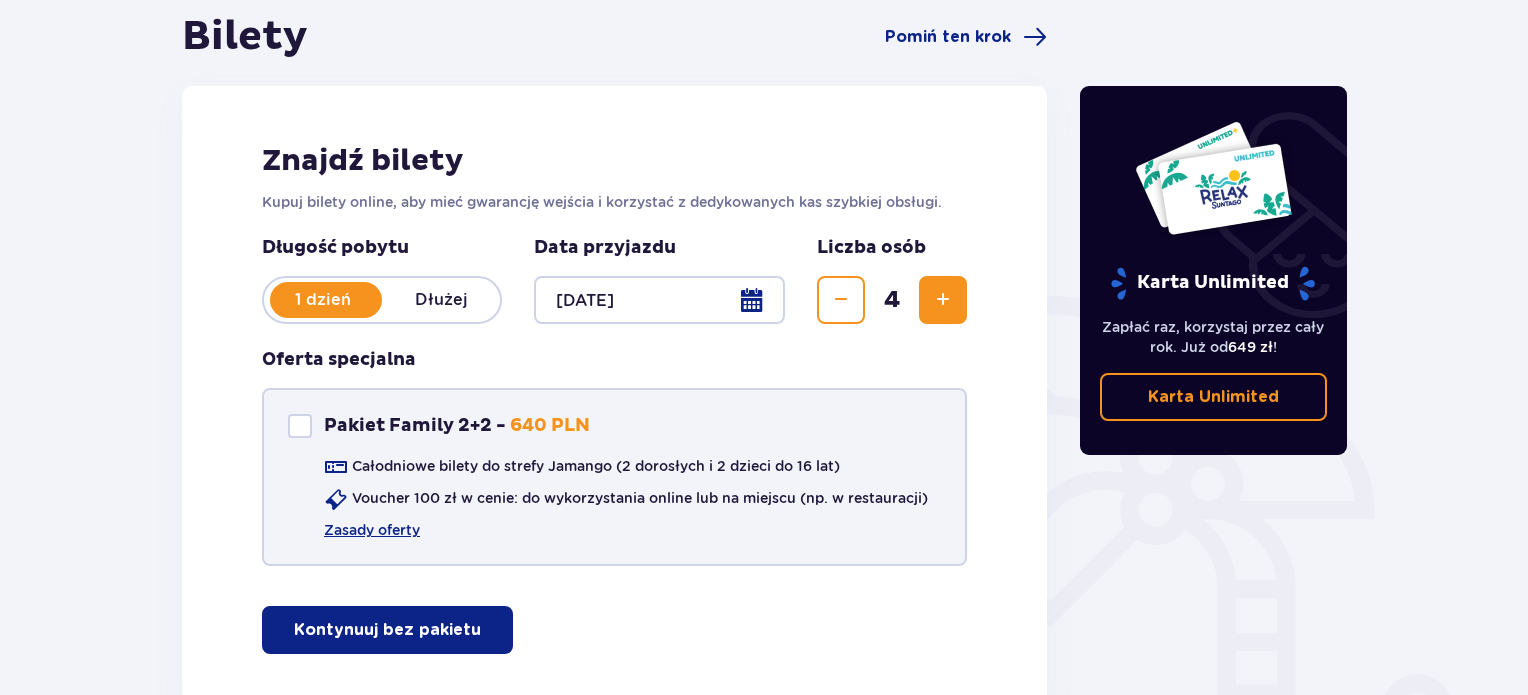 click at bounding box center (300, 426) 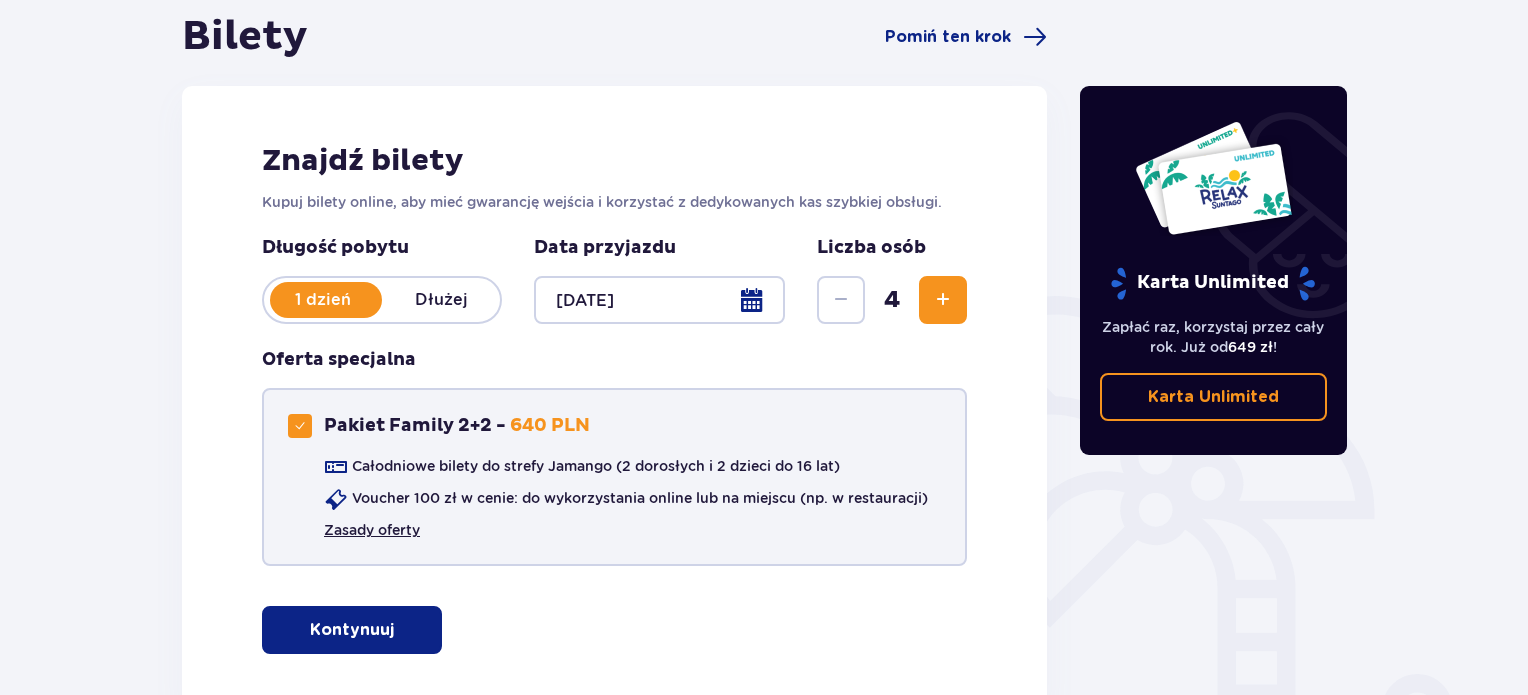 click on "Zasady oferty" at bounding box center (372, 530) 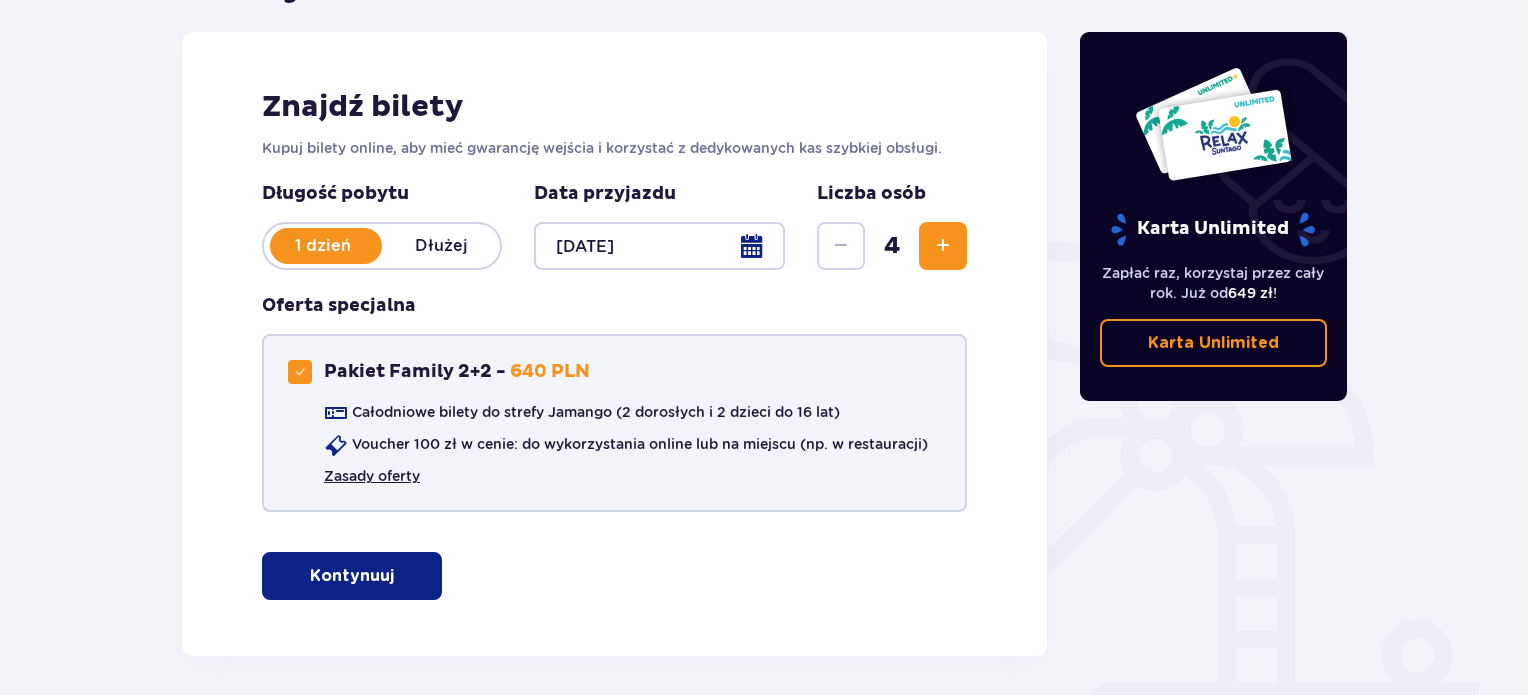 scroll, scrollTop: 300, scrollLeft: 0, axis: vertical 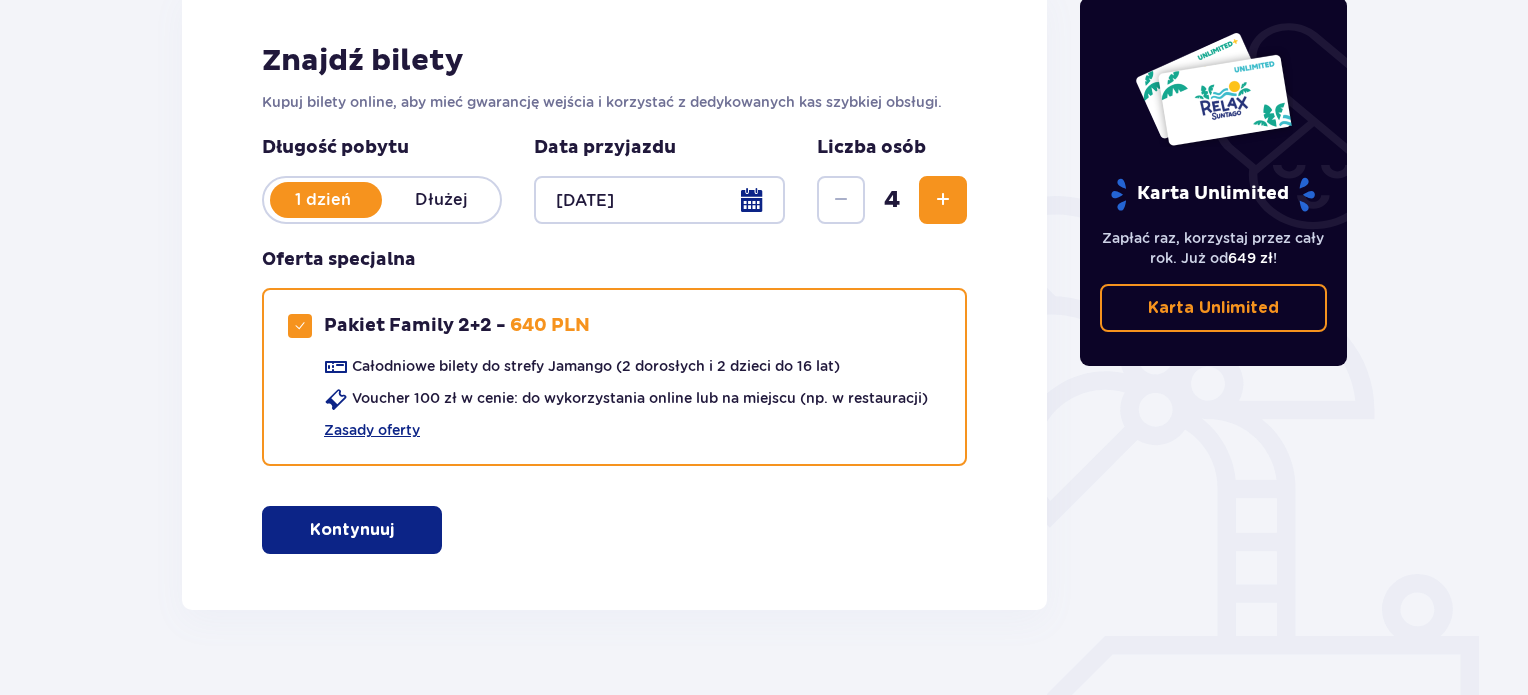 click on "Kontynuuj" at bounding box center [352, 530] 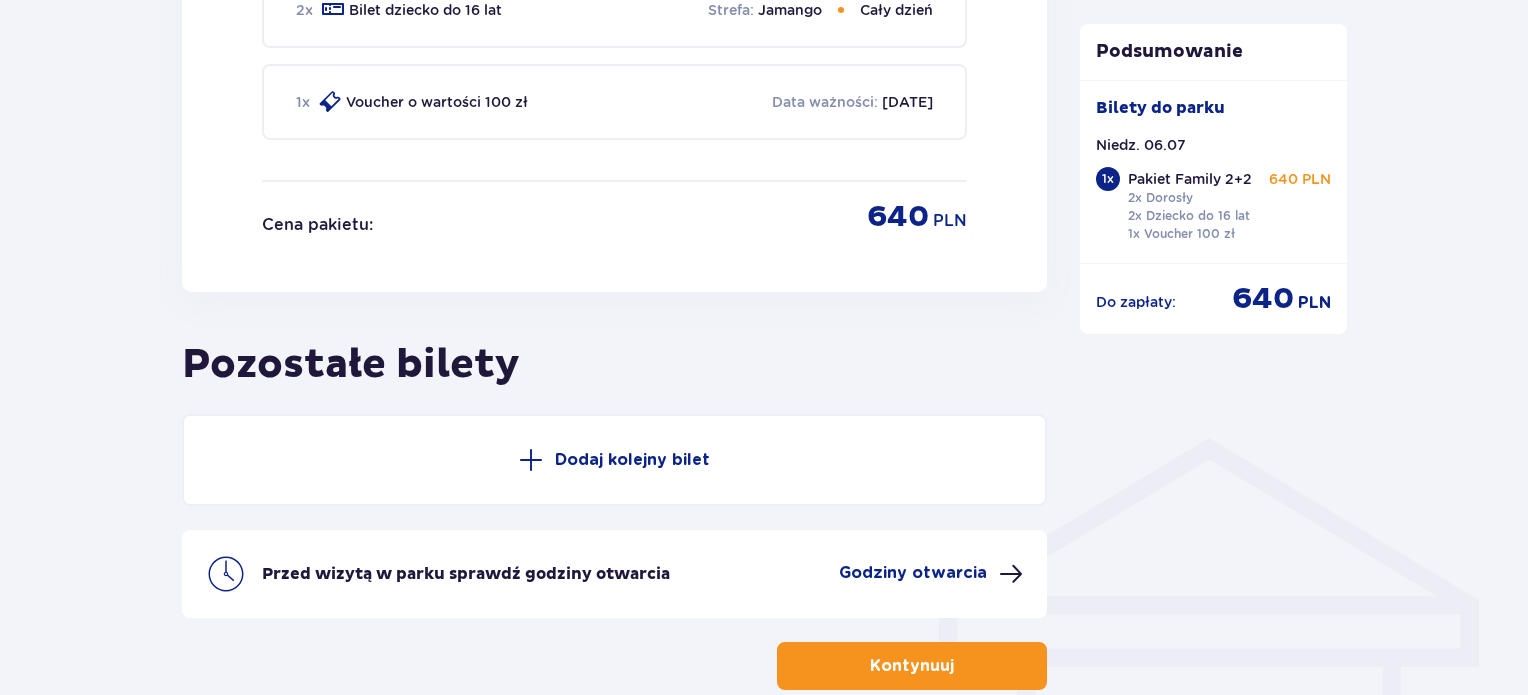 scroll, scrollTop: 1296, scrollLeft: 0, axis: vertical 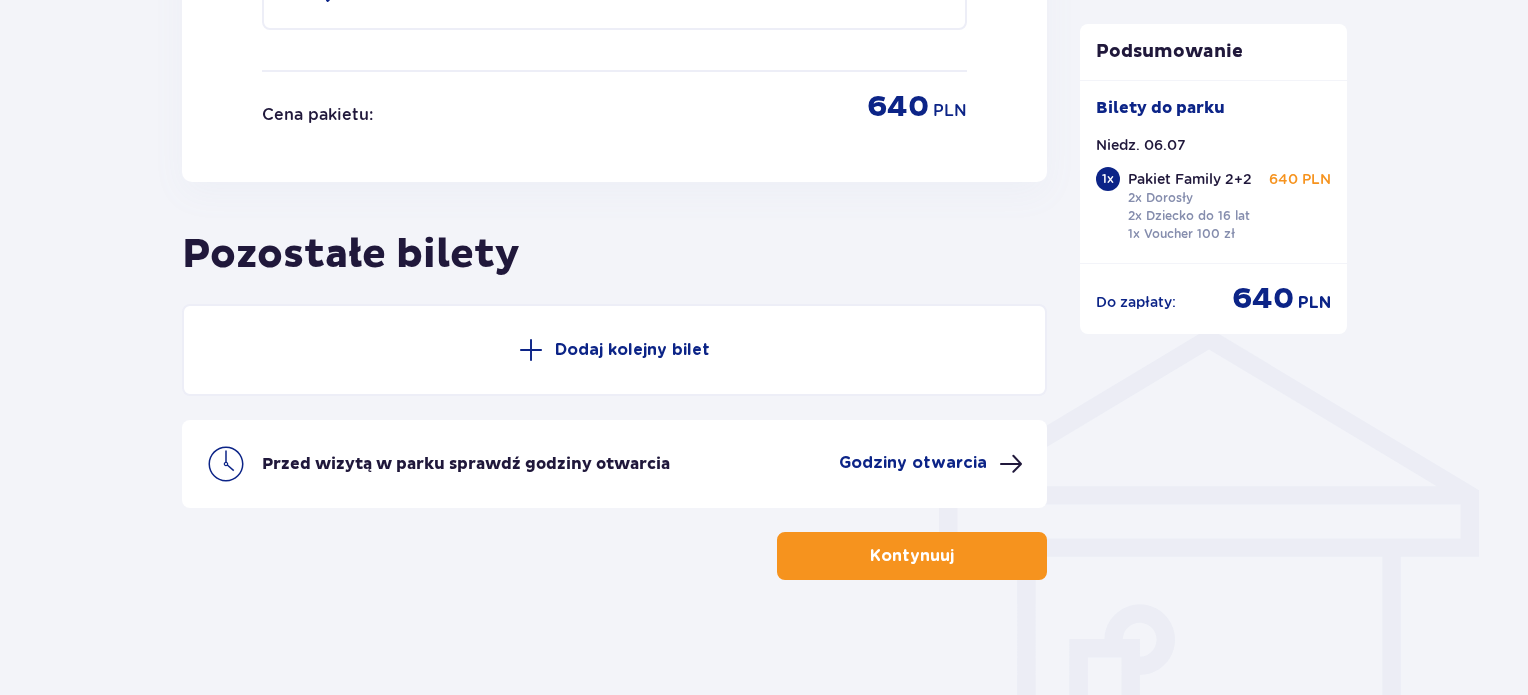 click on "Kontynuuj" at bounding box center (912, 556) 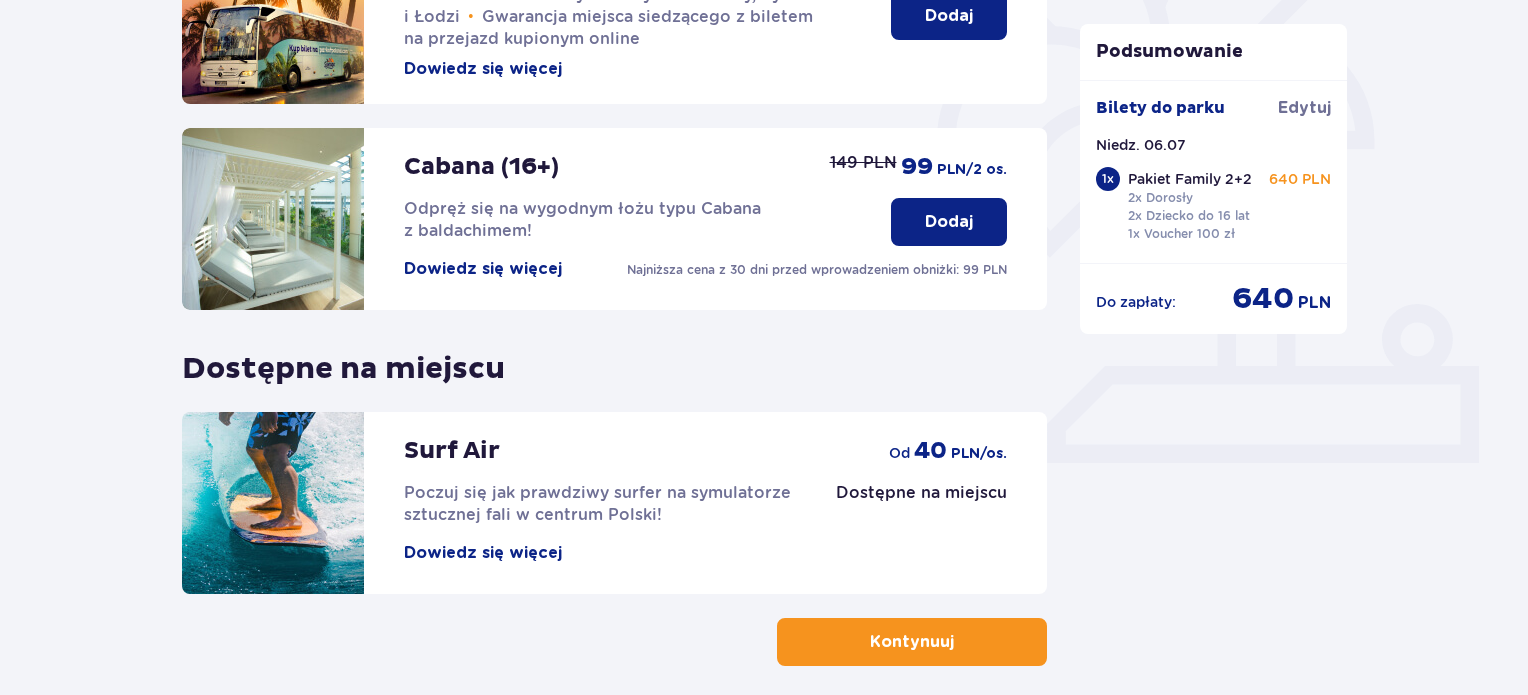 scroll, scrollTop: 660, scrollLeft: 0, axis: vertical 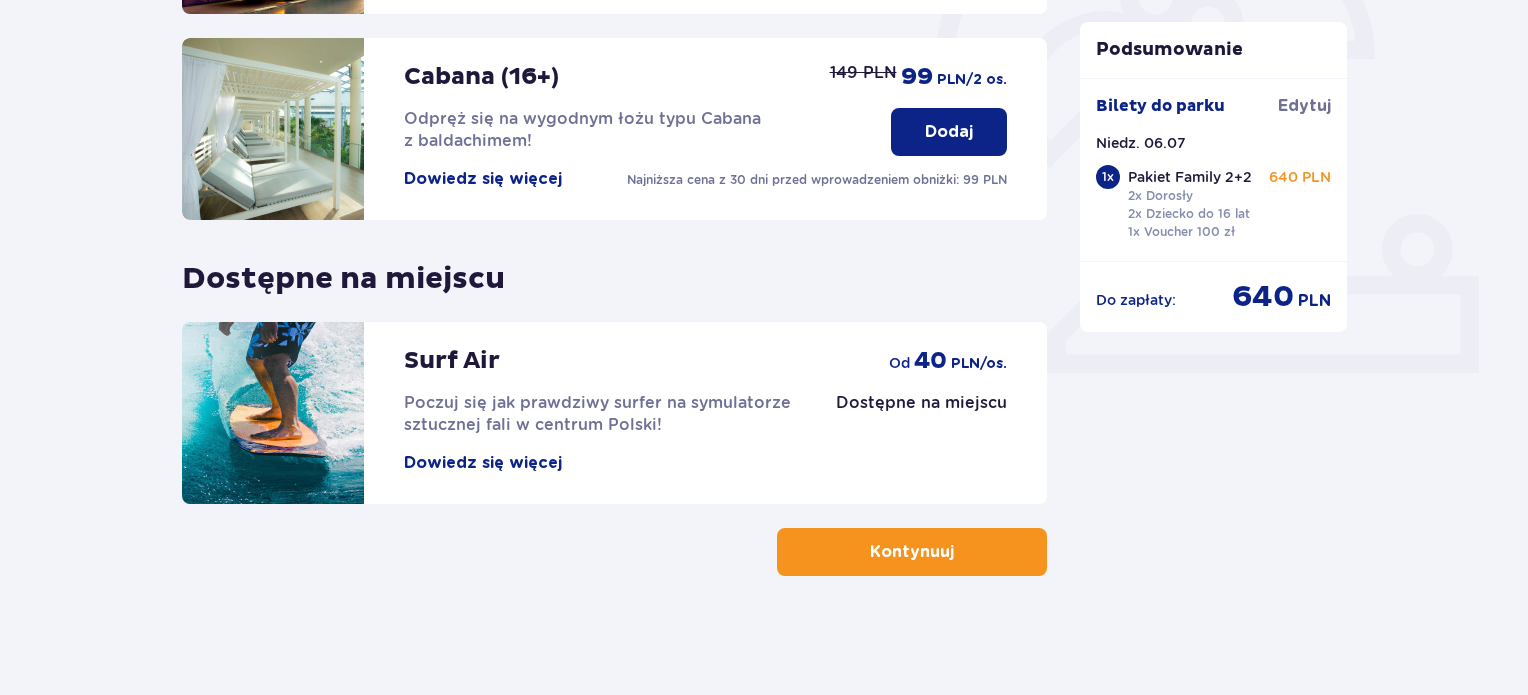 click on "Kontynuuj" at bounding box center [912, 552] 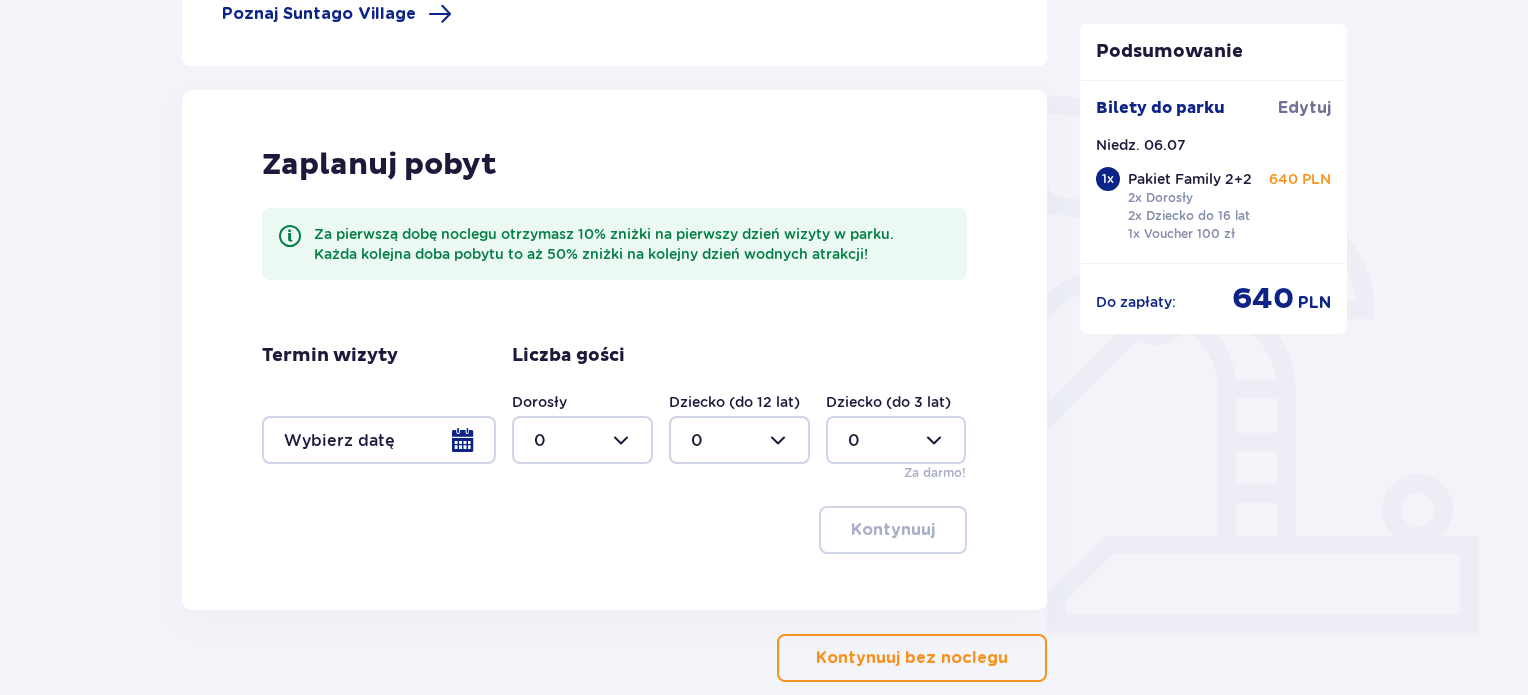 scroll, scrollTop: 500, scrollLeft: 0, axis: vertical 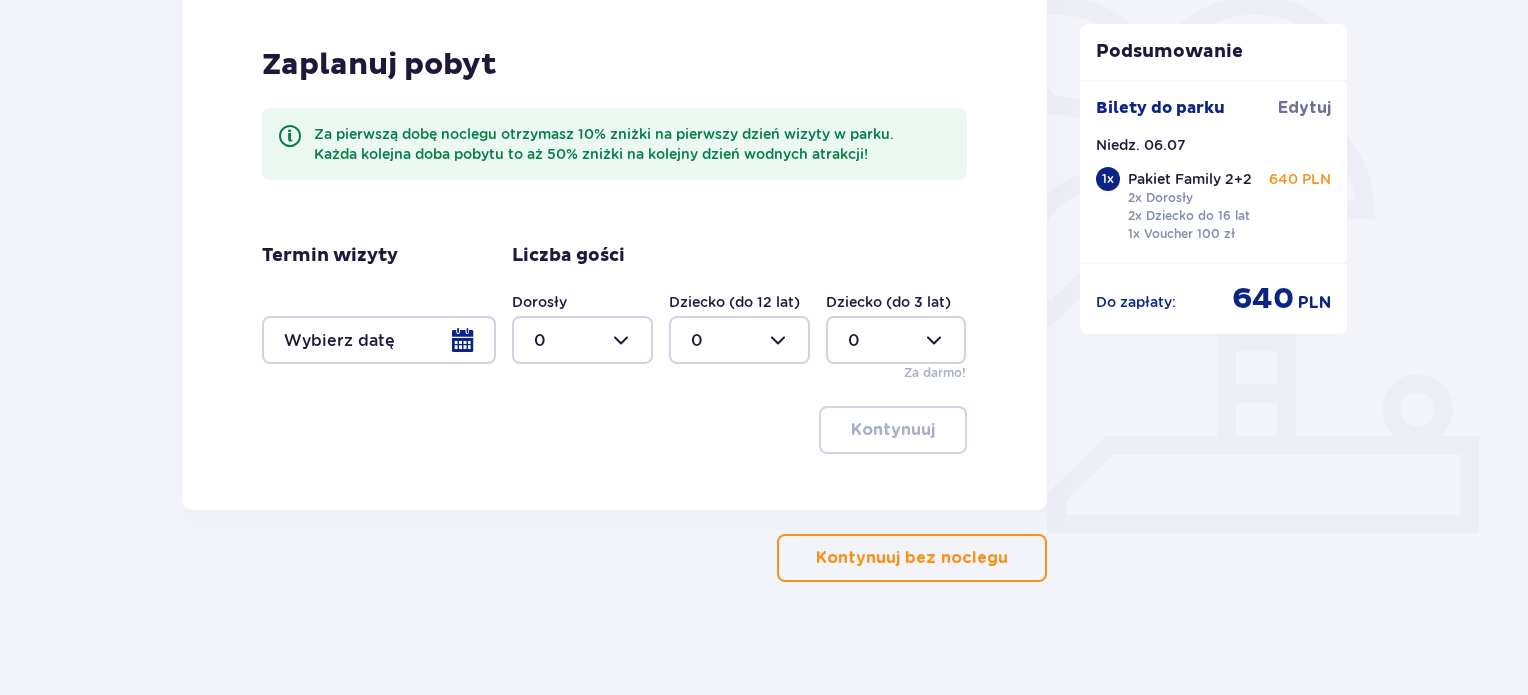 click on "Kontynuuj bez noclegu" at bounding box center (912, 558) 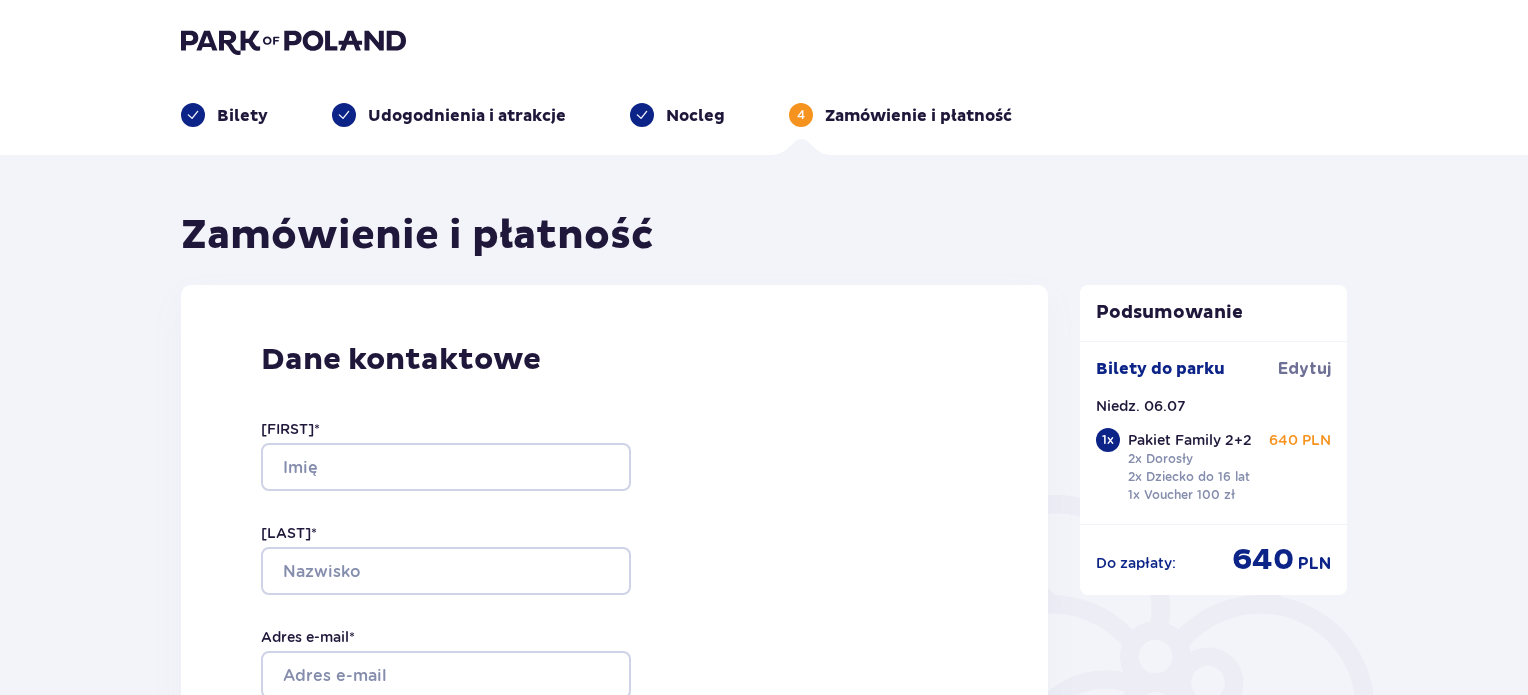 scroll, scrollTop: 0, scrollLeft: 0, axis: both 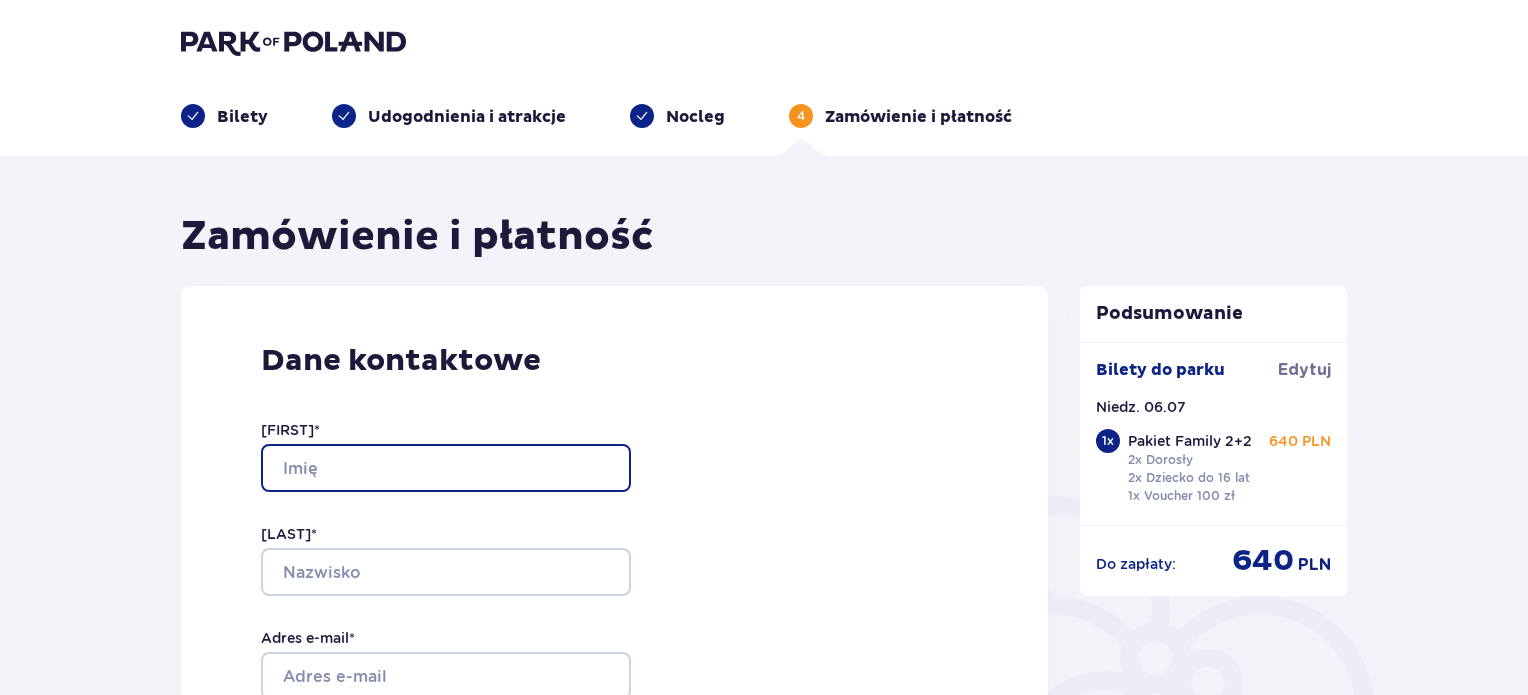 drag, startPoint x: 495, startPoint y: 460, endPoint x: 512, endPoint y: 463, distance: 17.262676 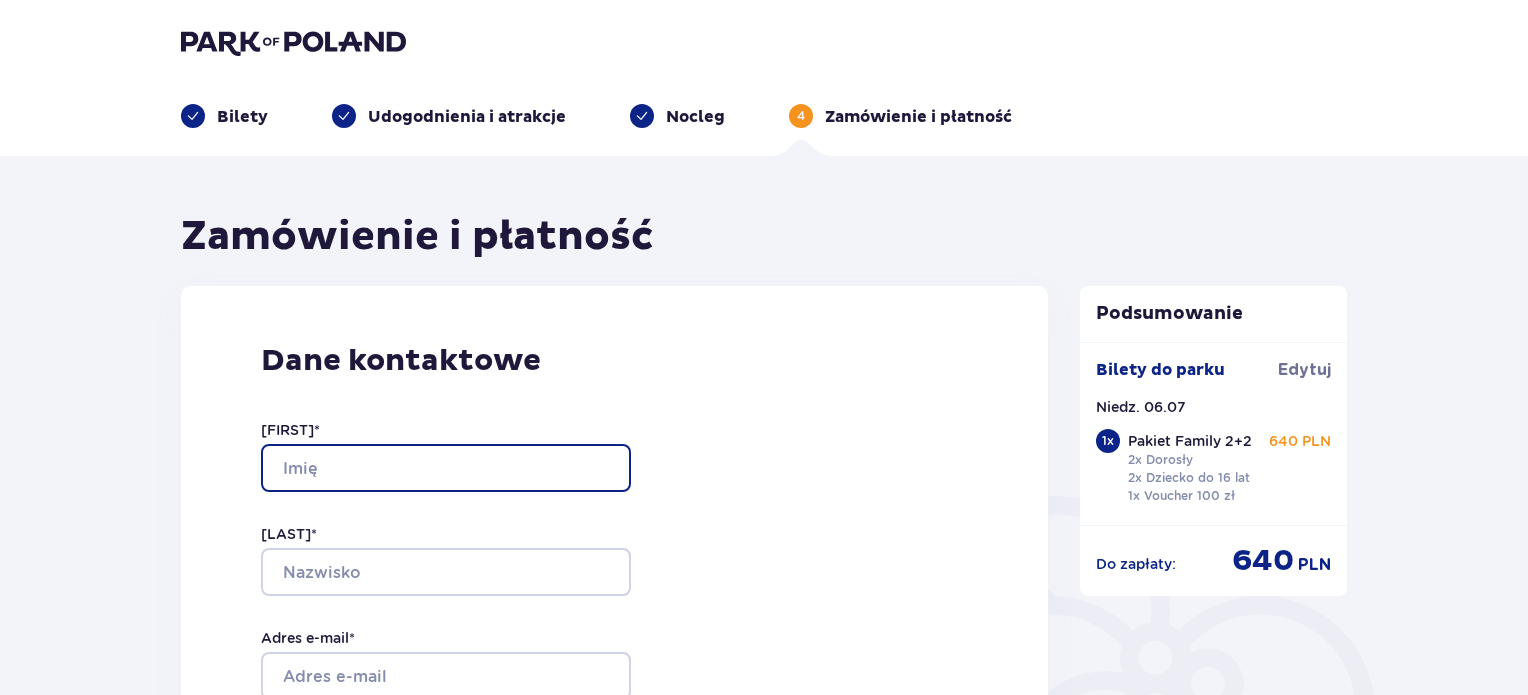 type on "JUSTYNA" 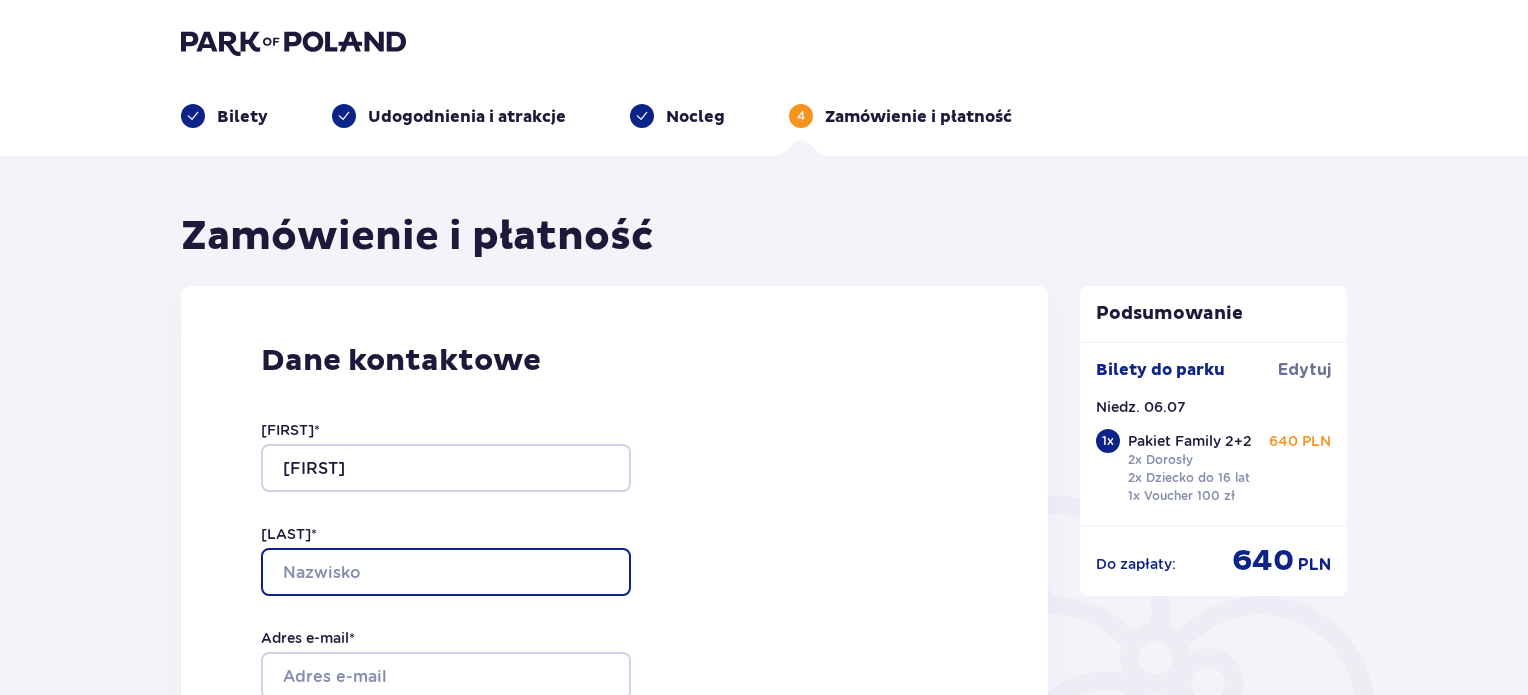type on "PASTERNAK" 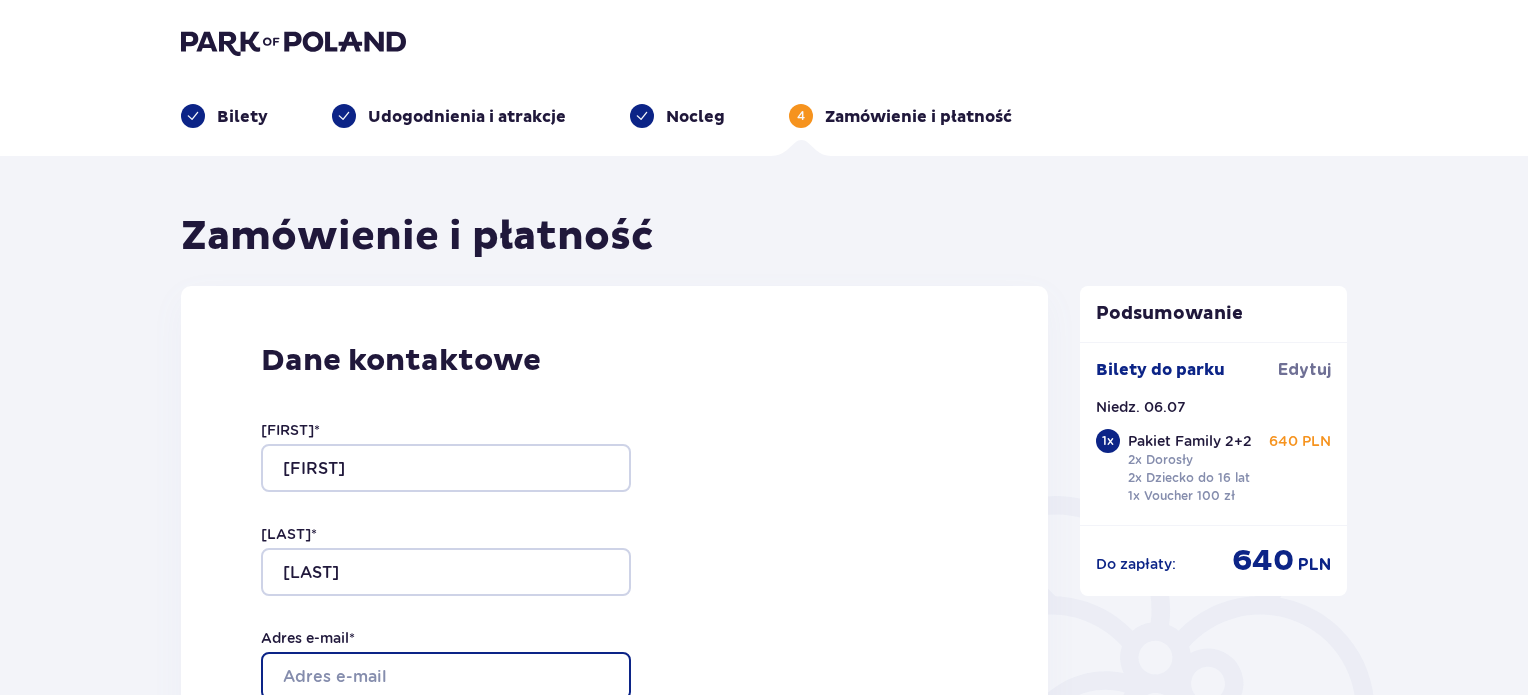 type on "justi883@poczta.fm" 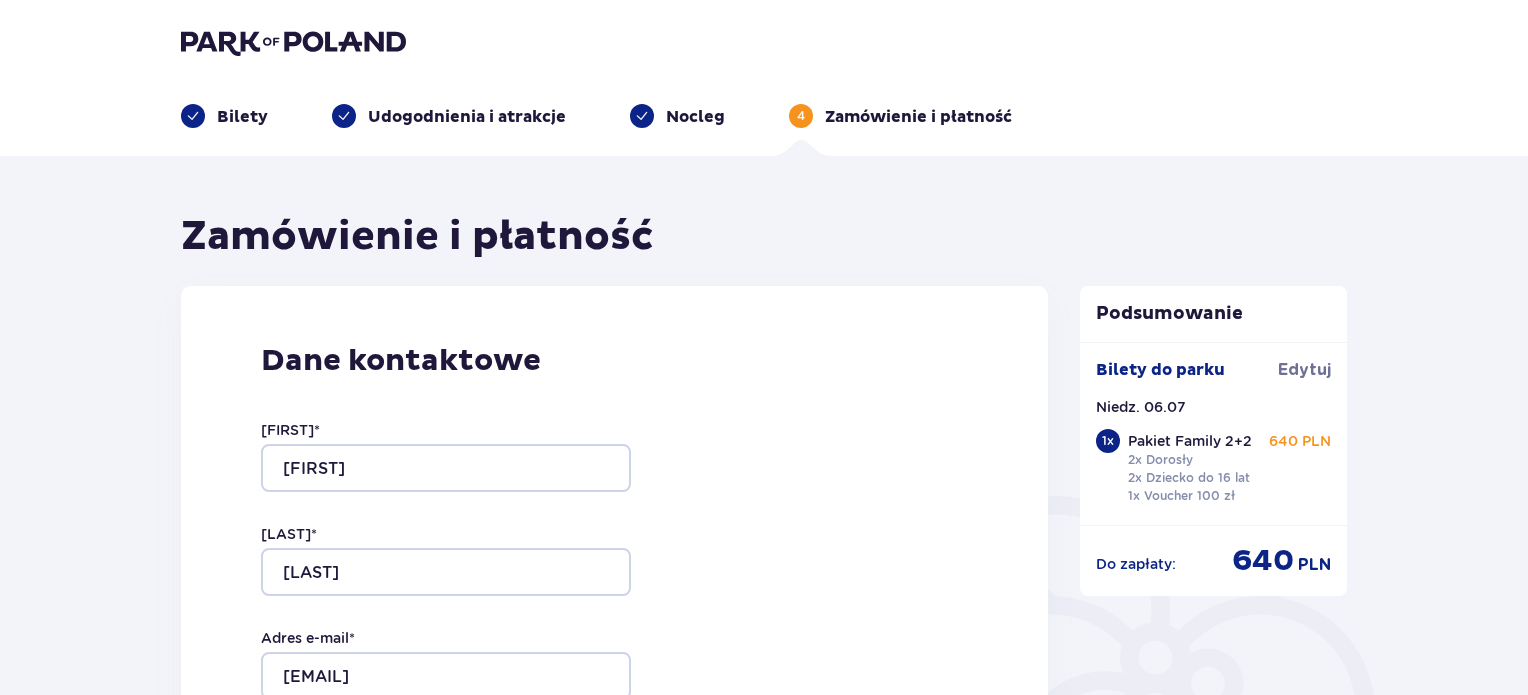 type on "justi883@poczta.fm" 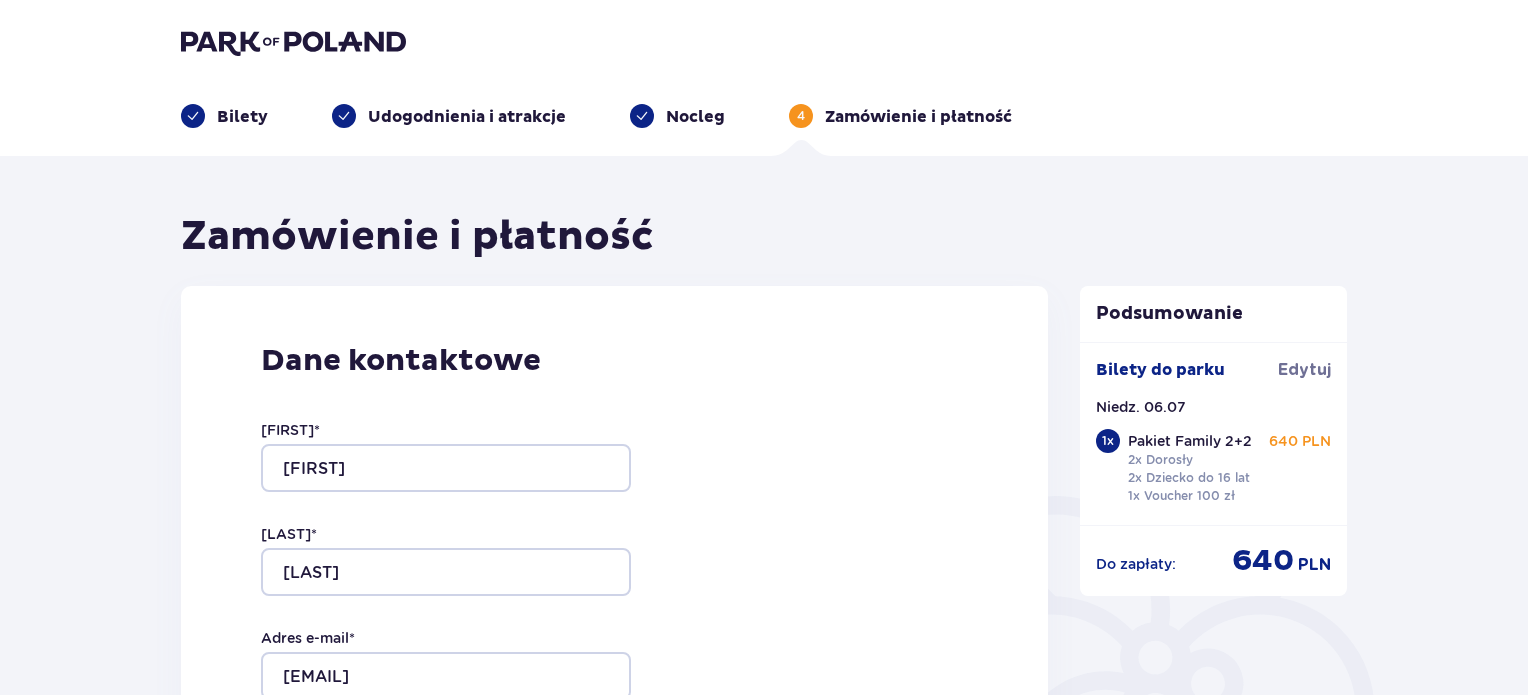 type on "725998580" 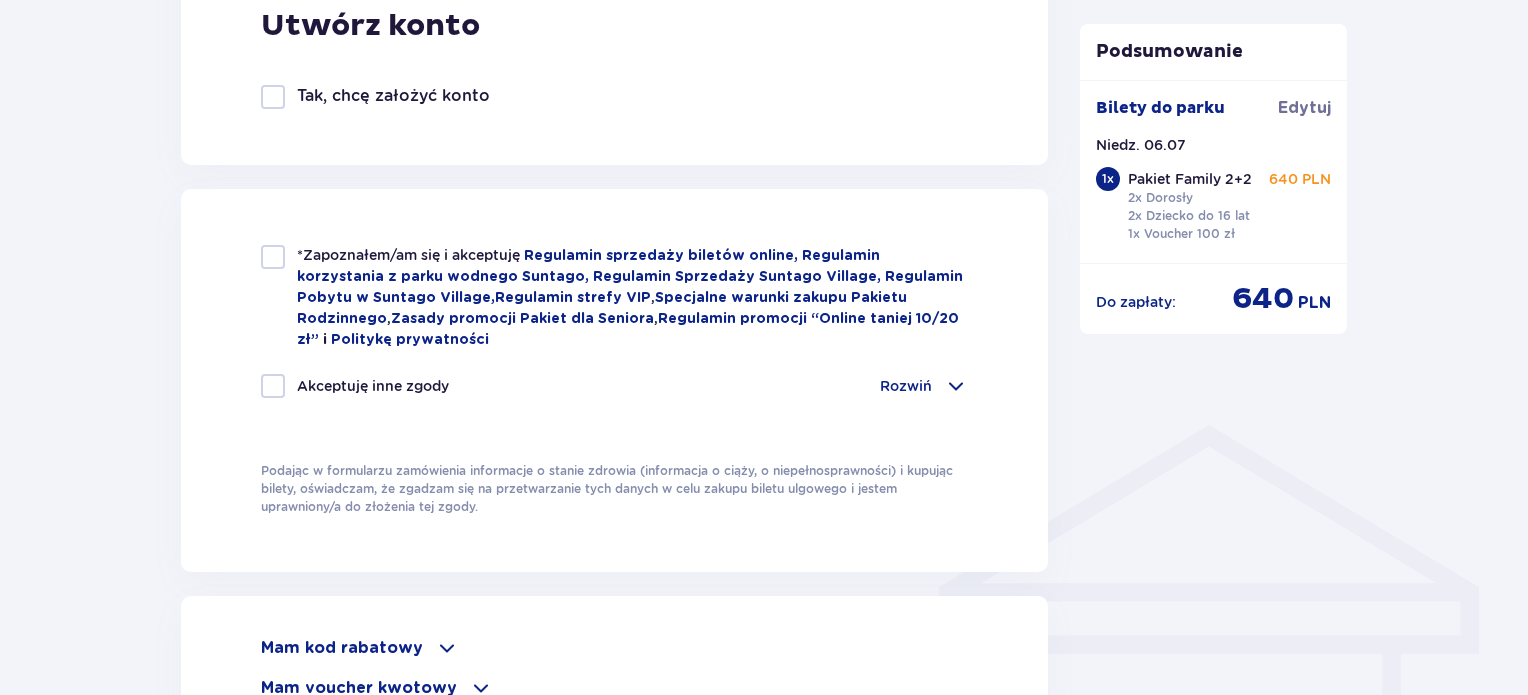 scroll, scrollTop: 1200, scrollLeft: 0, axis: vertical 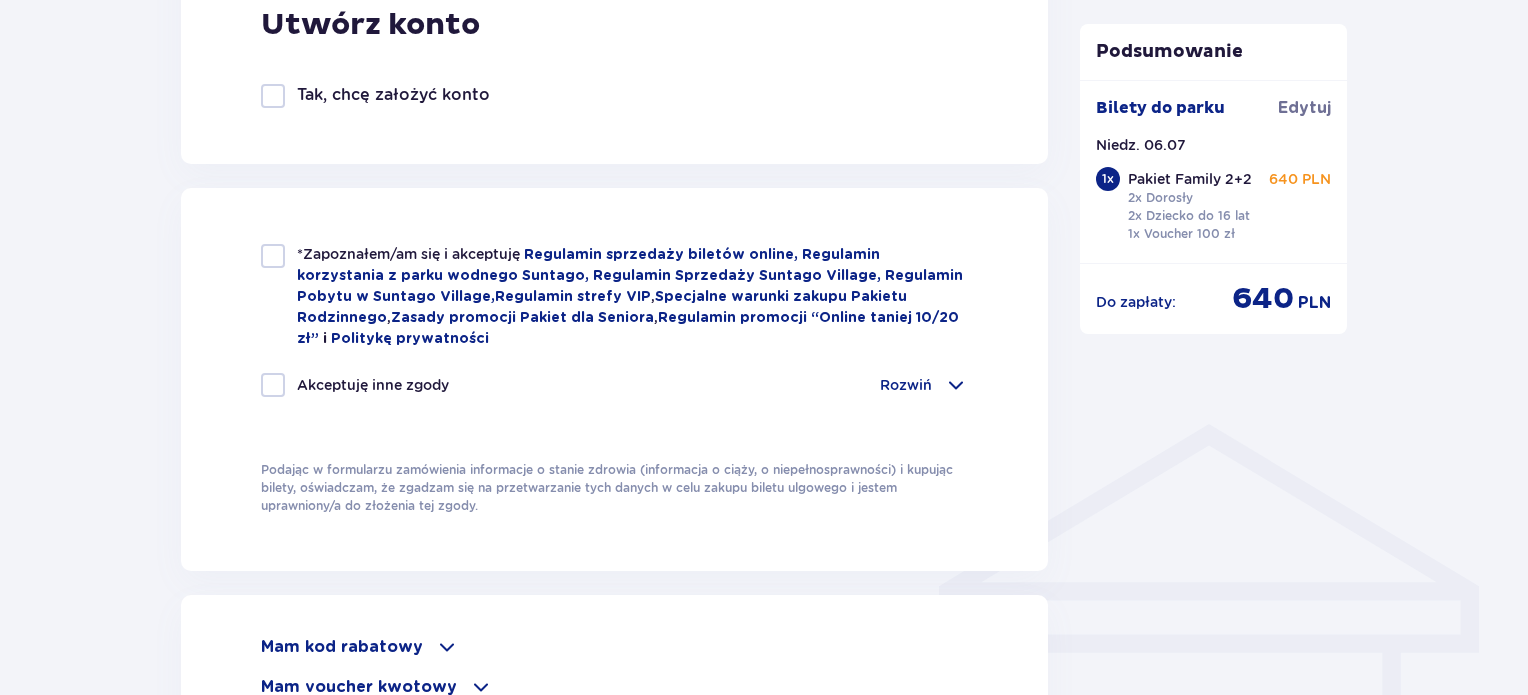 click at bounding box center [273, 256] 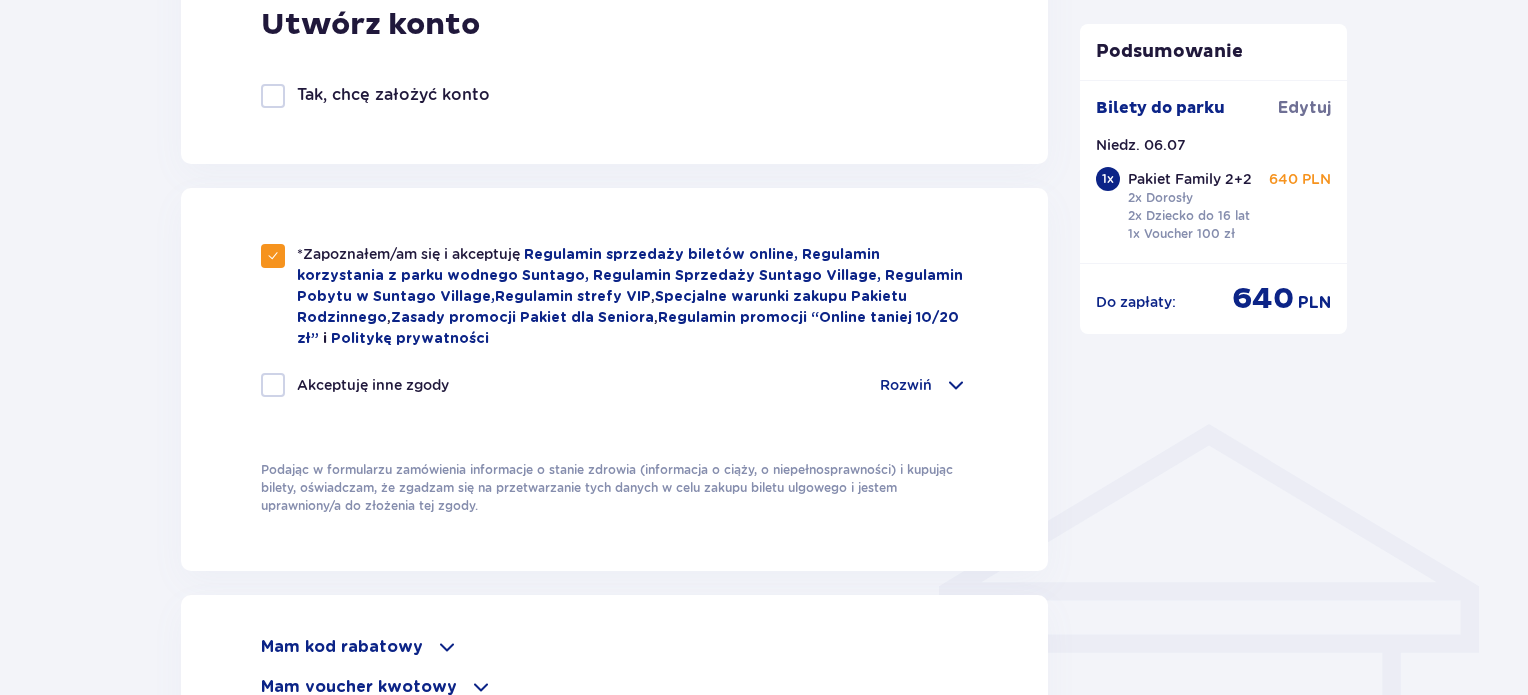 click on "Rozwiń" at bounding box center [924, 385] 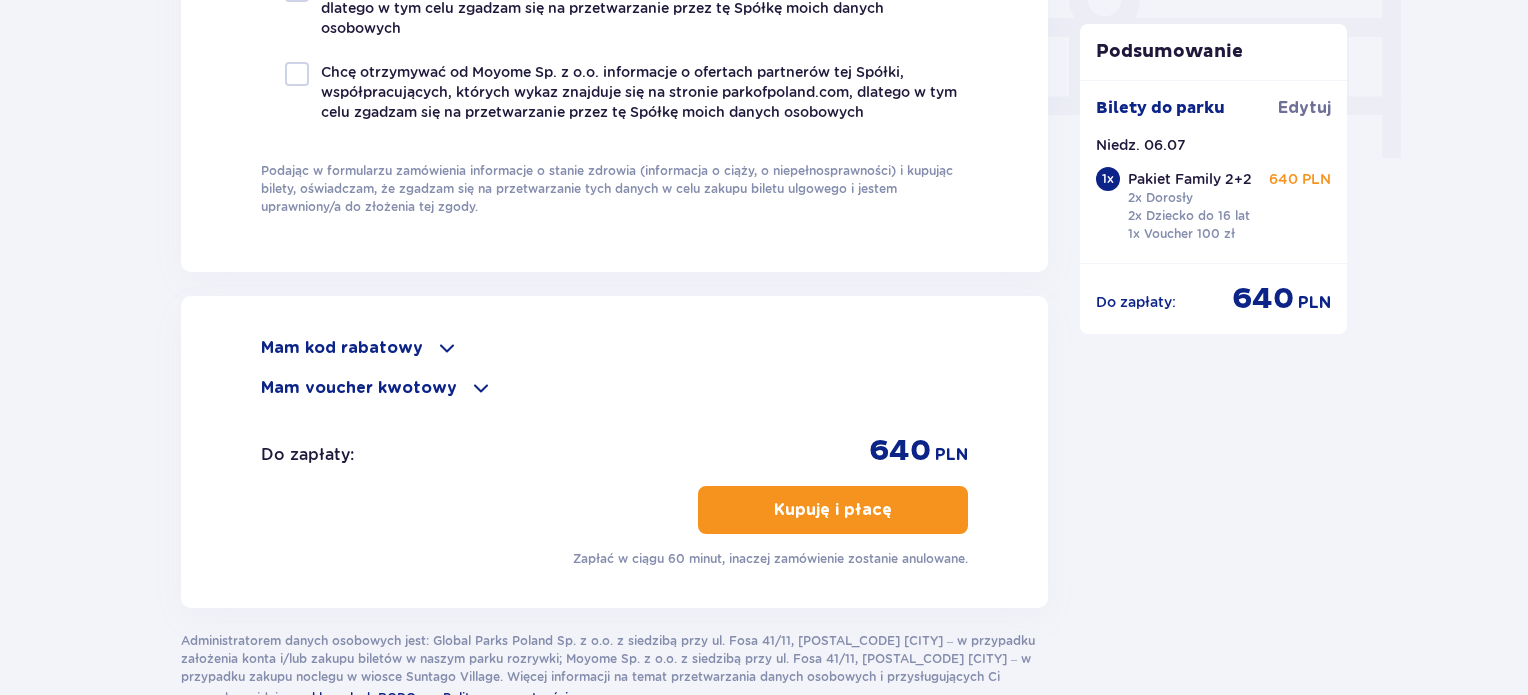 scroll, scrollTop: 2000, scrollLeft: 0, axis: vertical 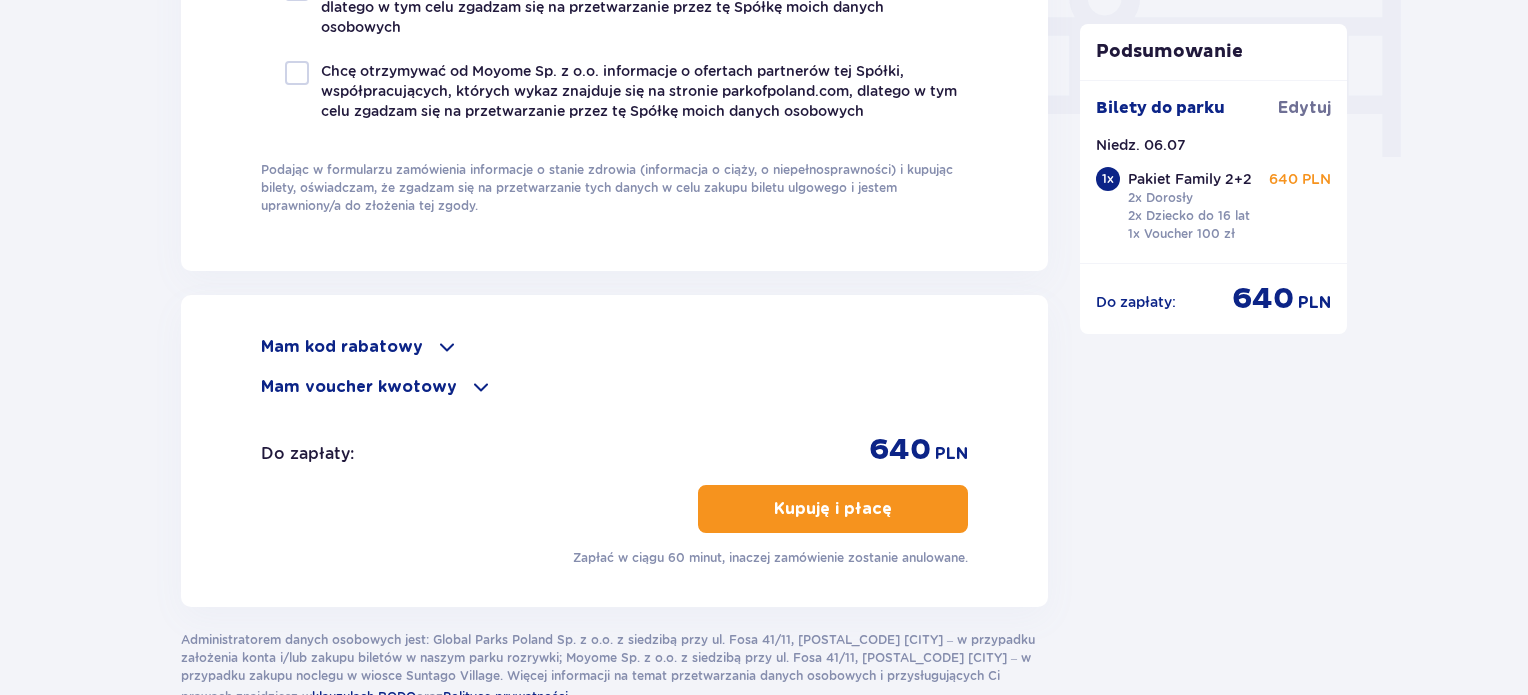 click on "Kupuję i płacę" at bounding box center (833, 509) 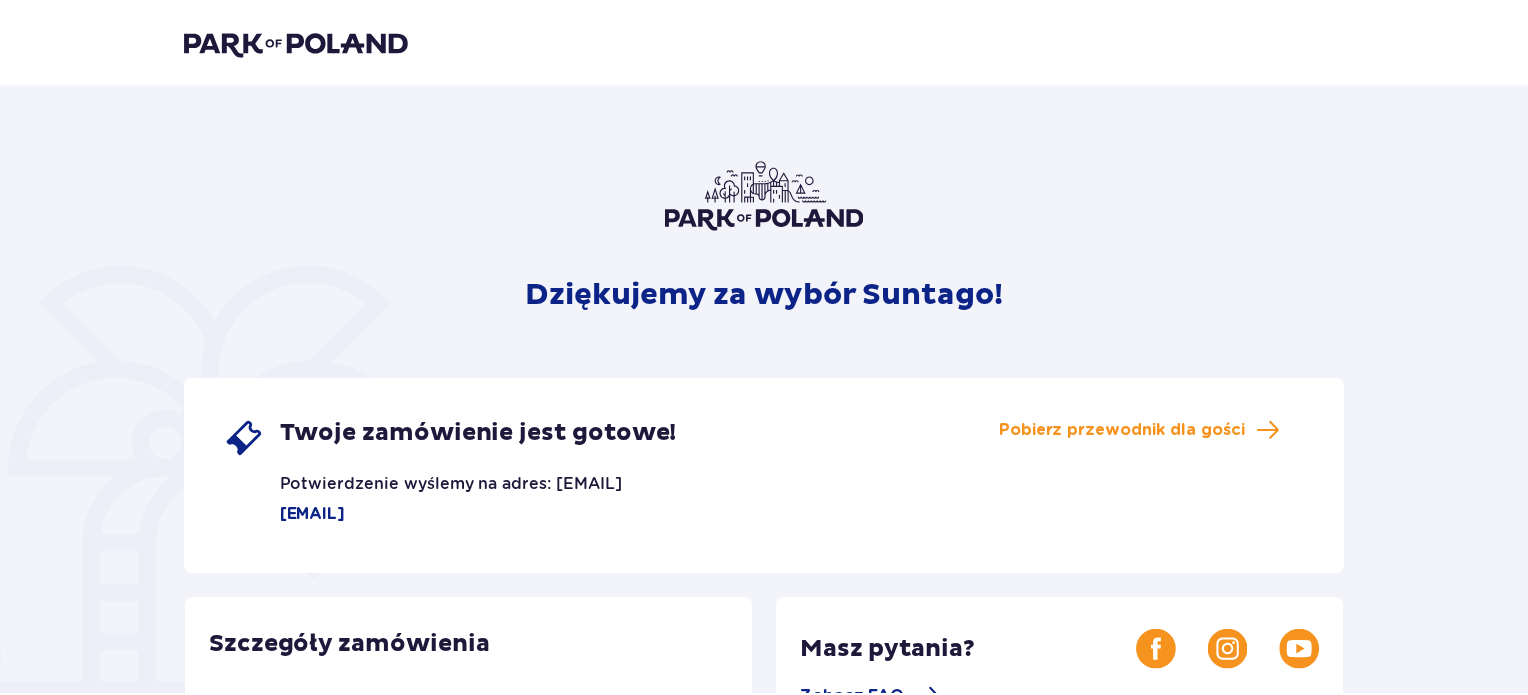 scroll, scrollTop: 0, scrollLeft: 0, axis: both 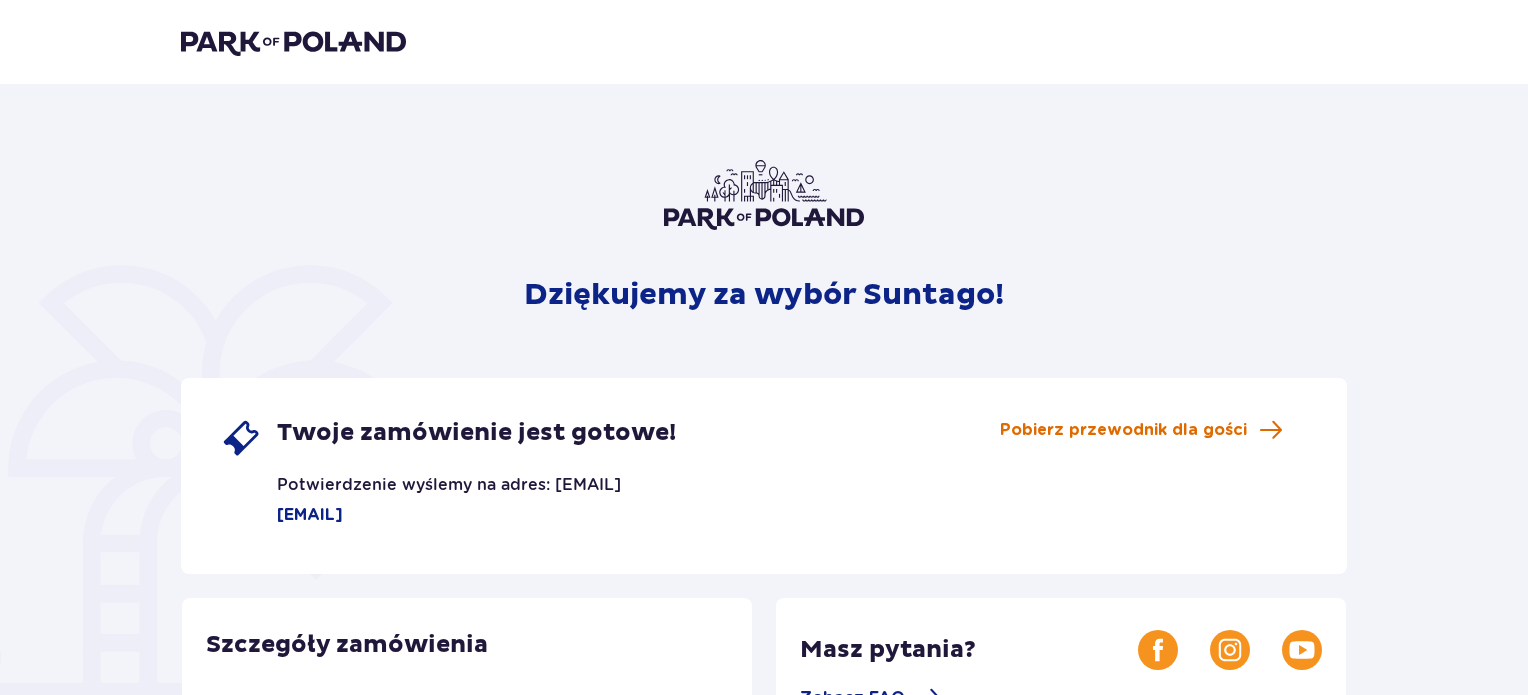 click on "Pobierz przewodnik dla gości" at bounding box center (1123, 430) 